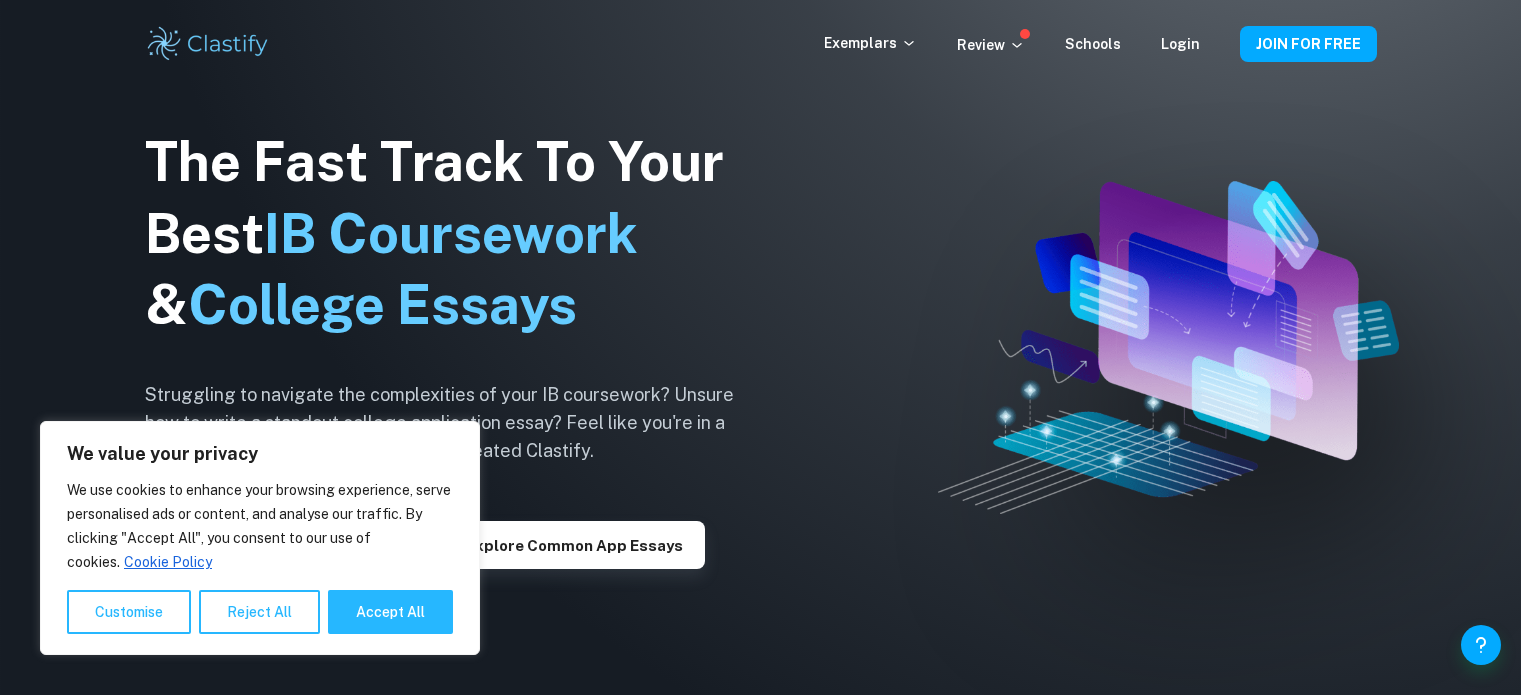 scroll, scrollTop: 0, scrollLeft: 0, axis: both 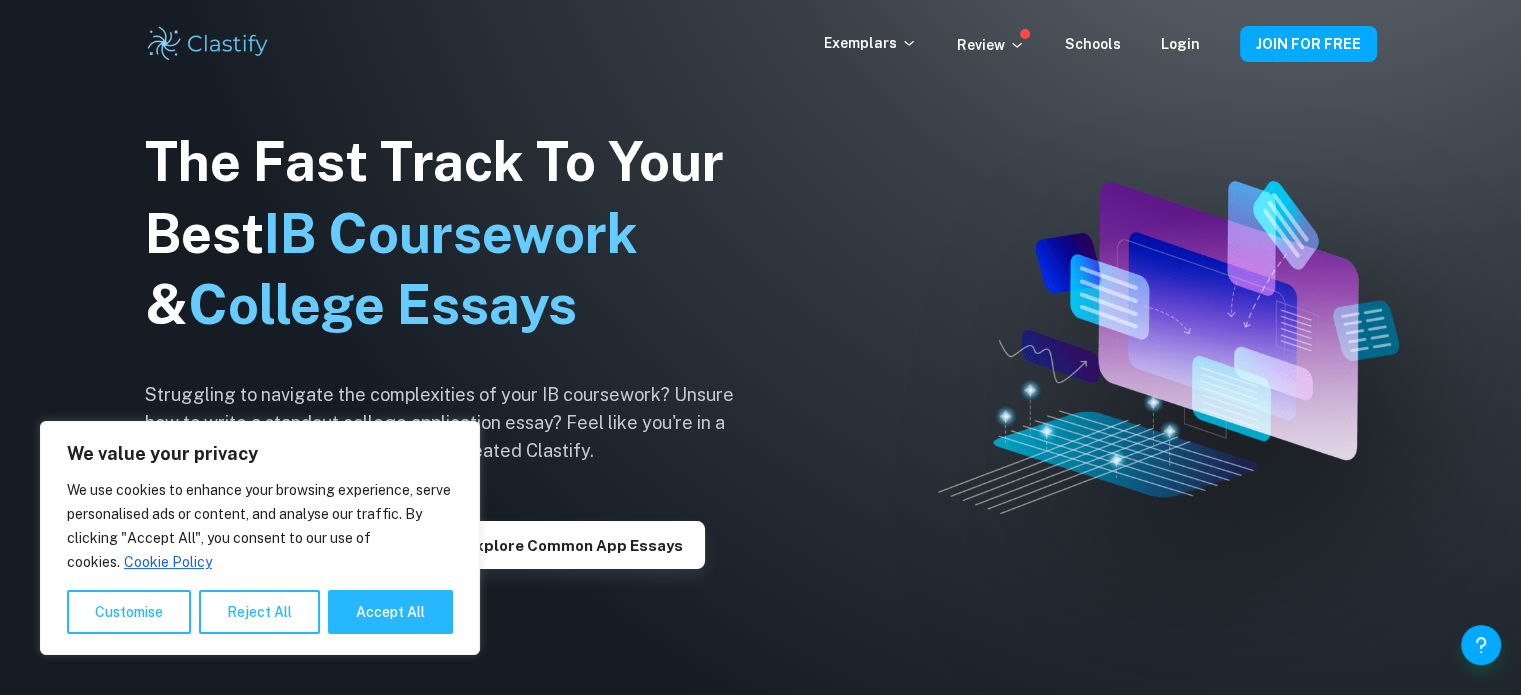 click on "The Fast Track To Your Best  IB Coursework   &  College Essays Struggling to navigate the complexities of your IB coursework? Unsure how to write a standout college application essay? Feel like you're in a labyrinth with no map? That's why we created Clastify.   Explore IAs Explore TOK Explore Common App essays" at bounding box center (455, 348) 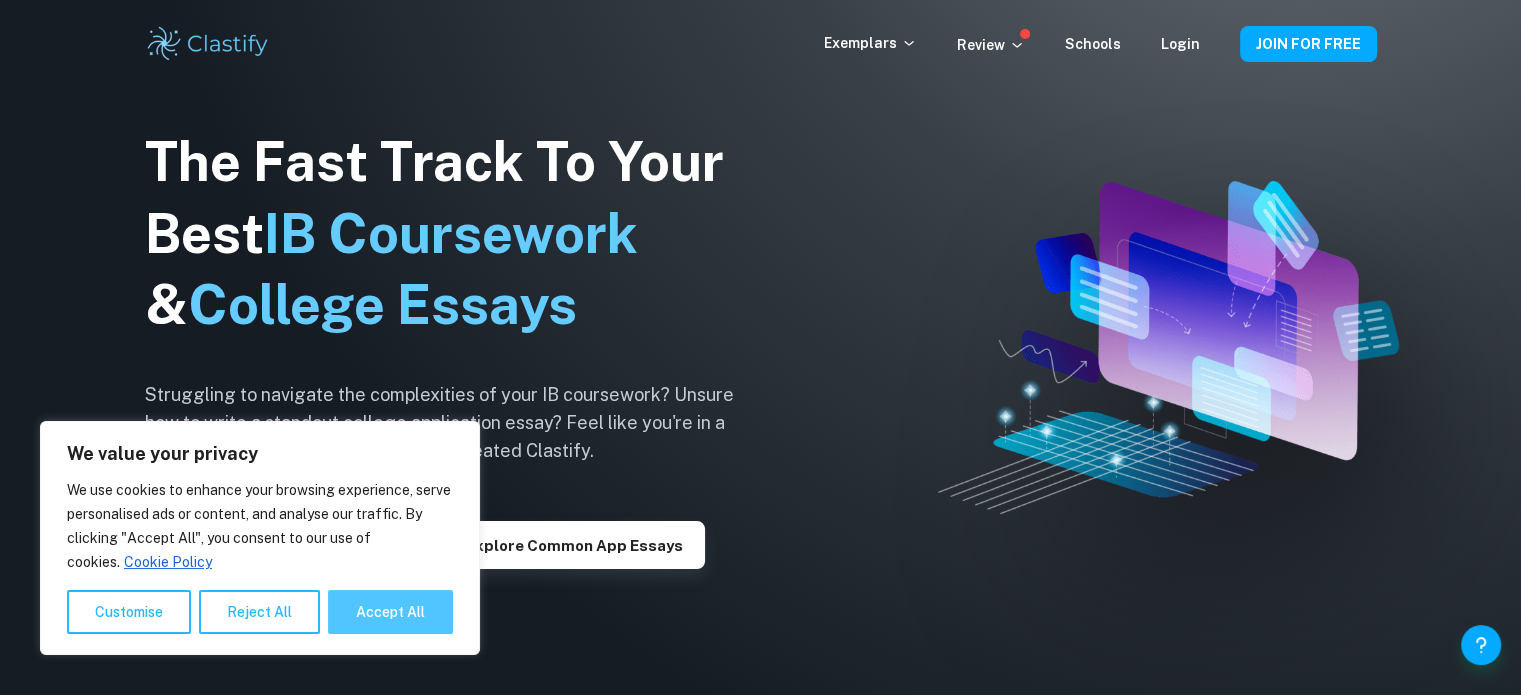 click on "Accept All" at bounding box center [390, 612] 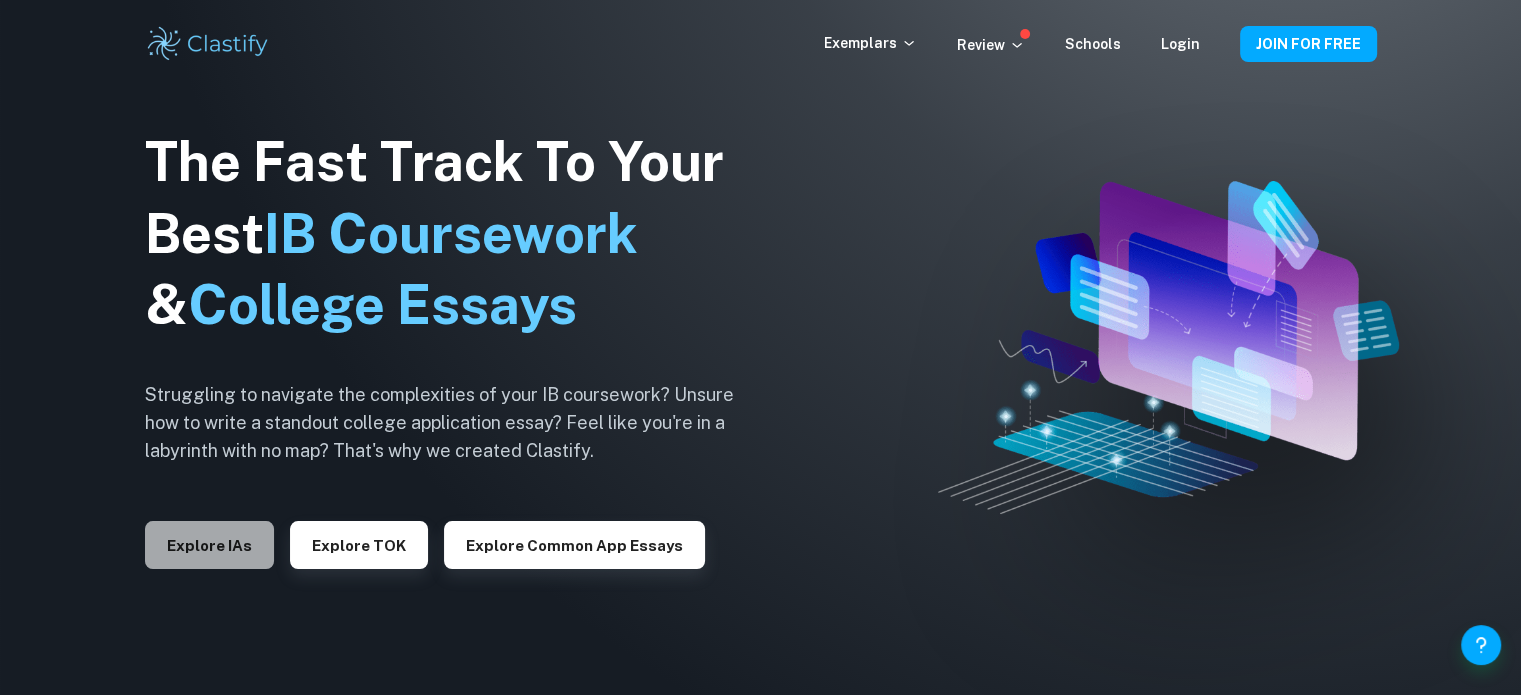 click on "Explore IAs" at bounding box center [209, 545] 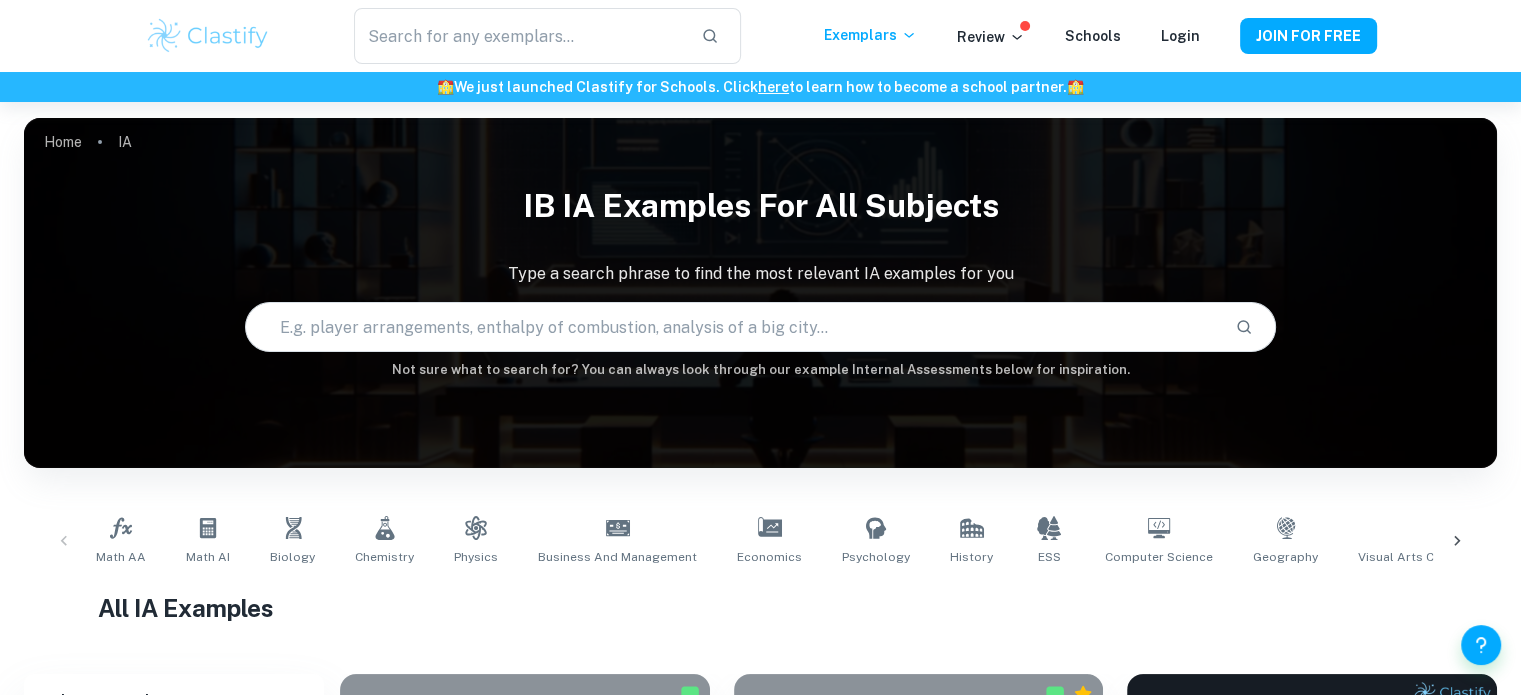 scroll, scrollTop: 300, scrollLeft: 0, axis: vertical 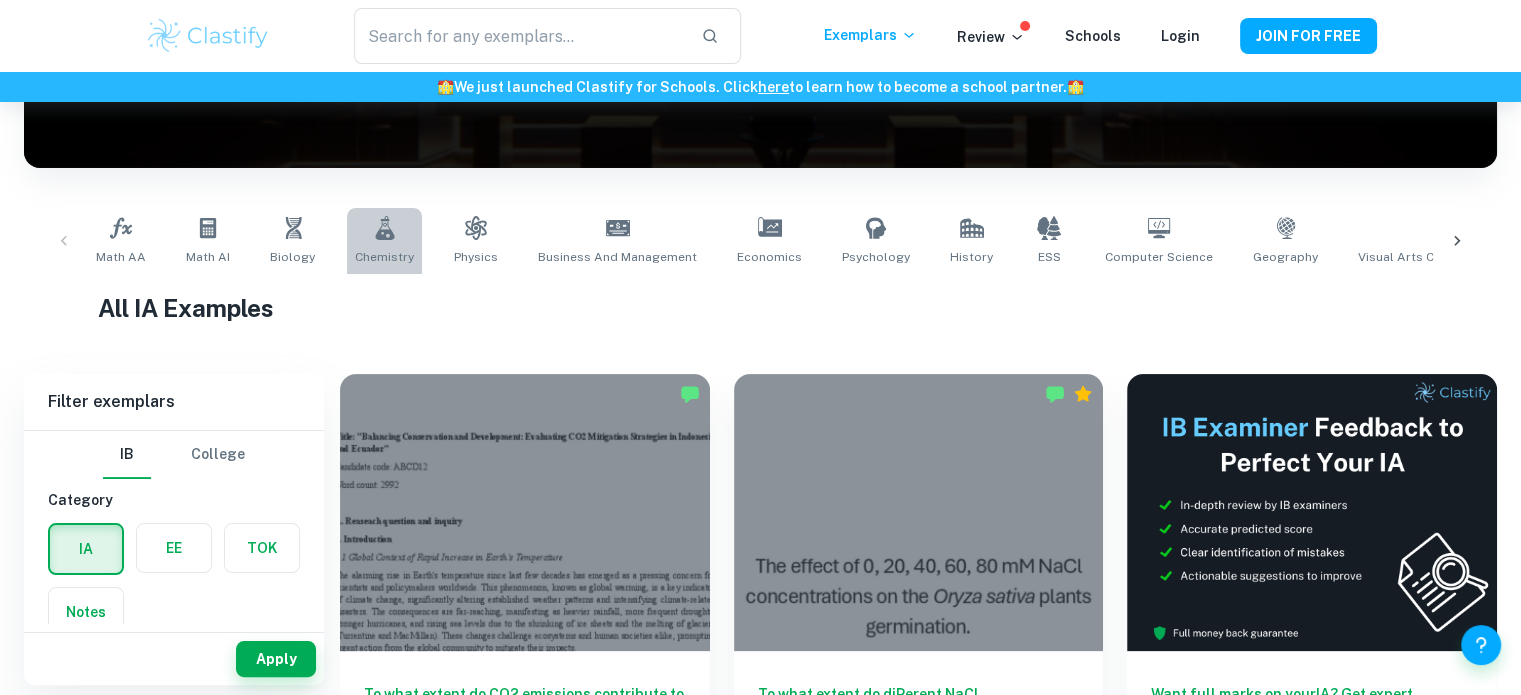 click 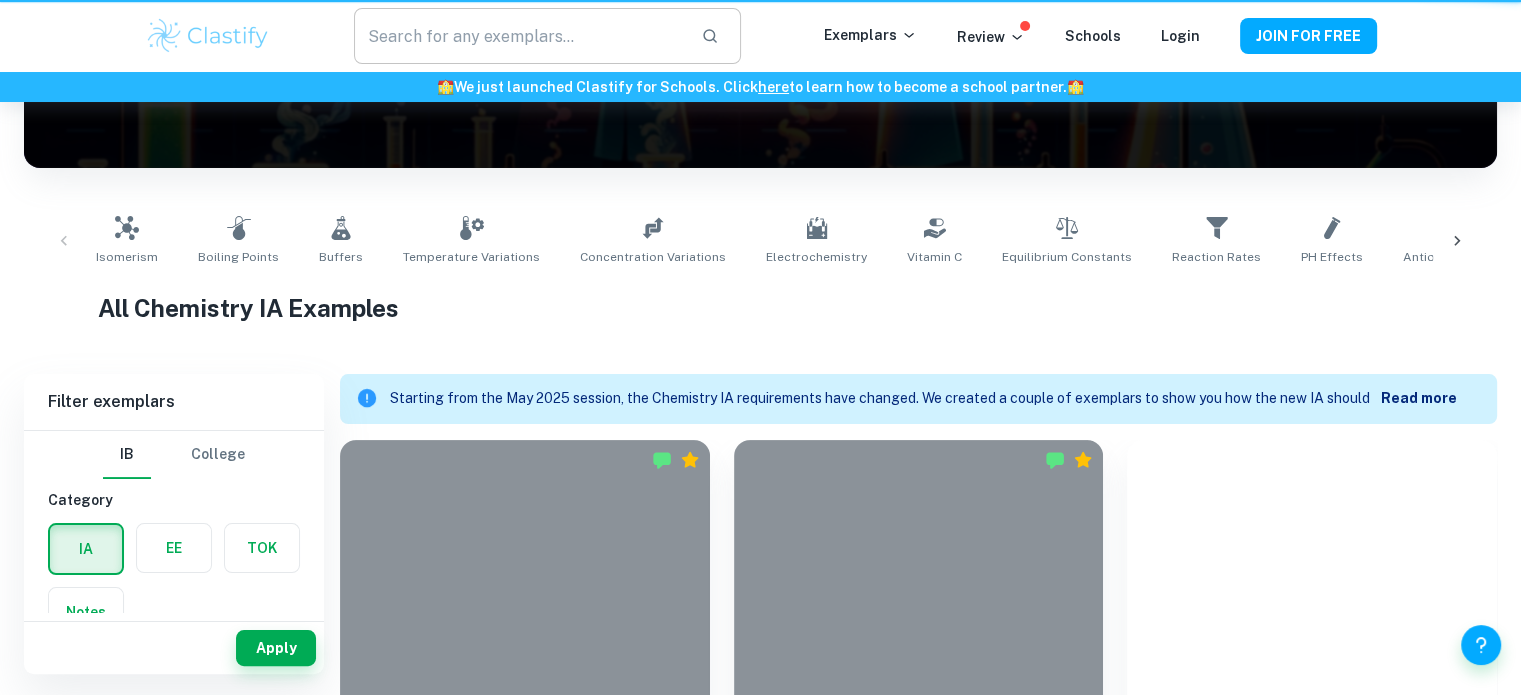 scroll, scrollTop: 0, scrollLeft: 0, axis: both 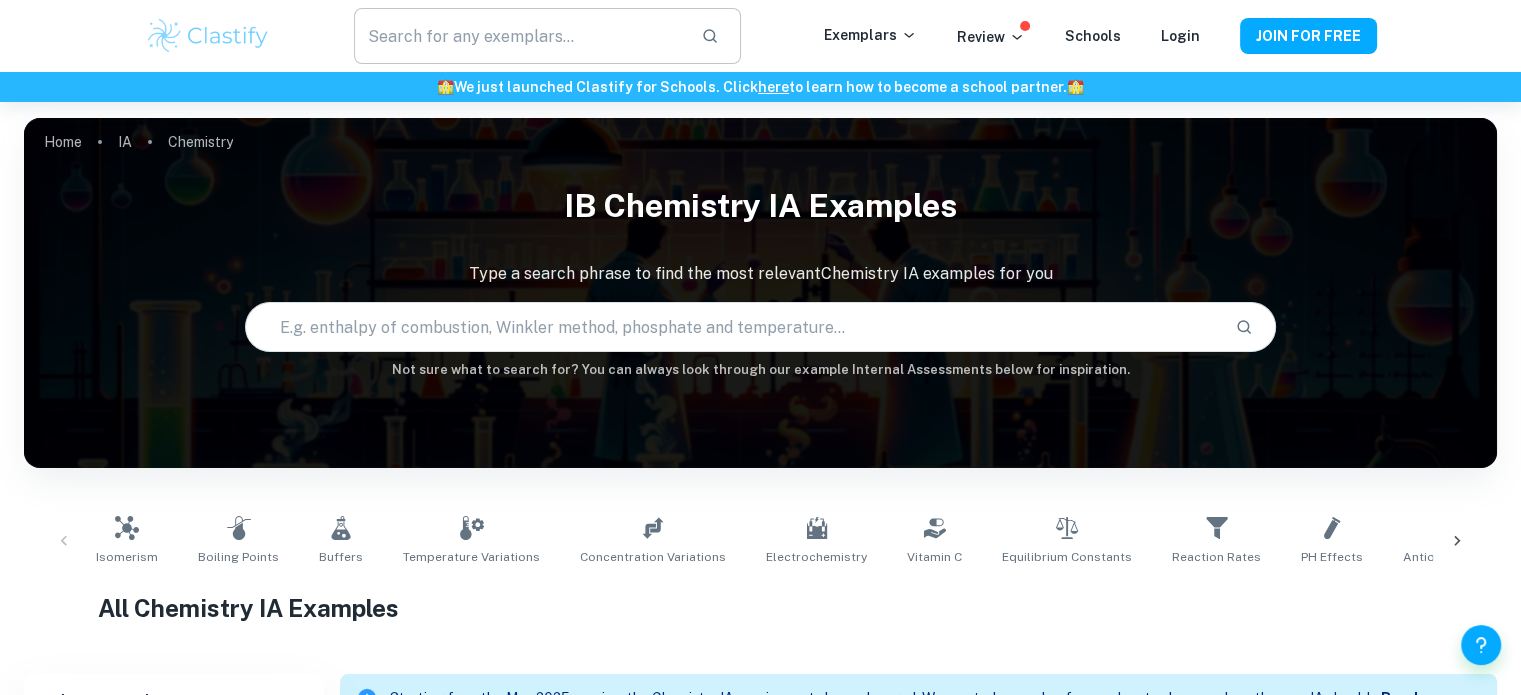 click at bounding box center [519, 36] 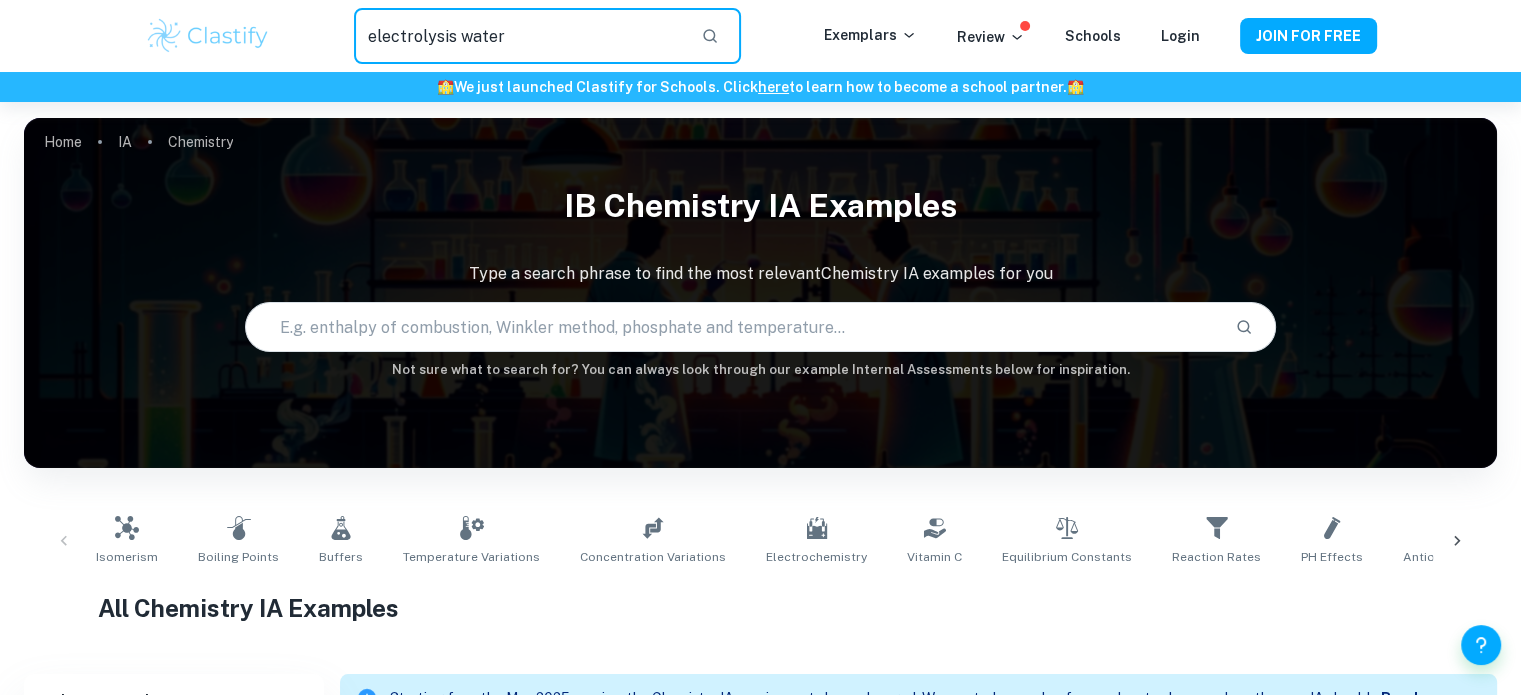 type on "electrolysis water" 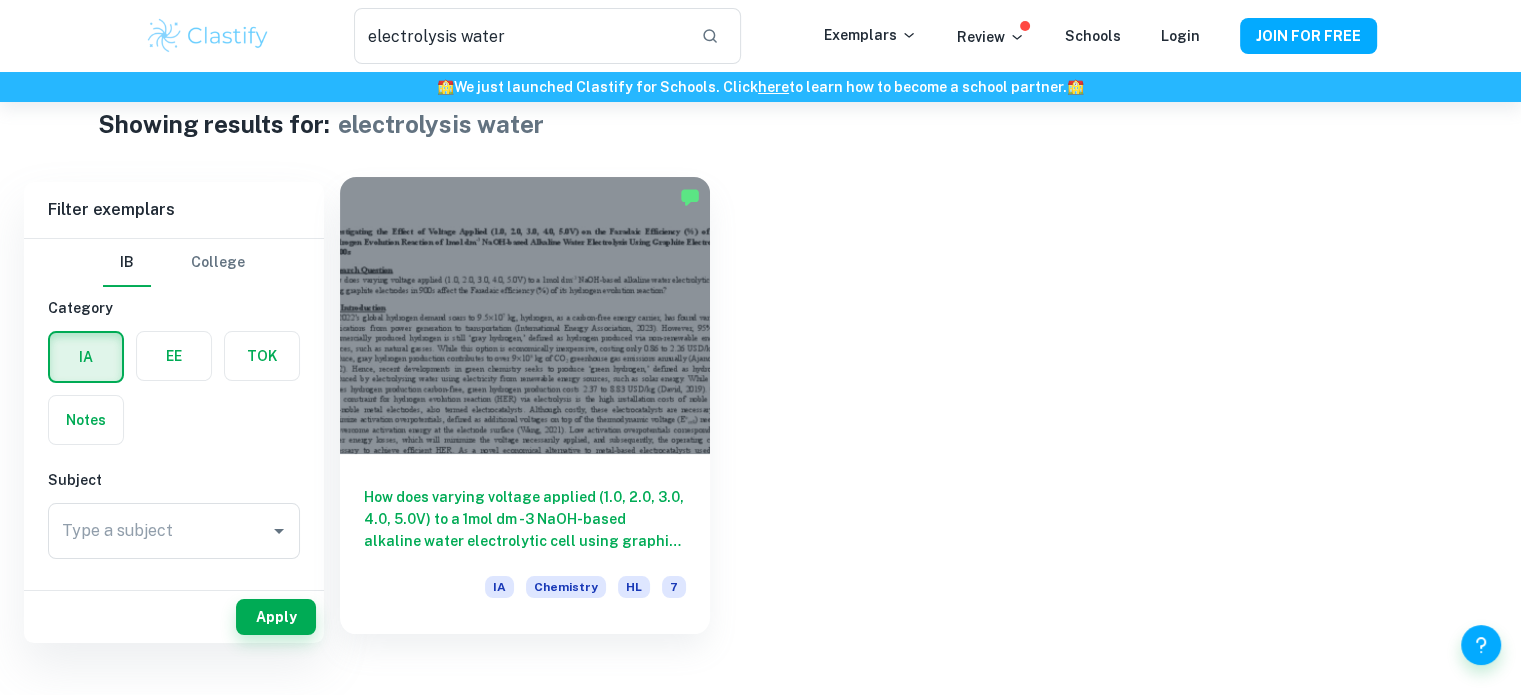 scroll, scrollTop: 100, scrollLeft: 0, axis: vertical 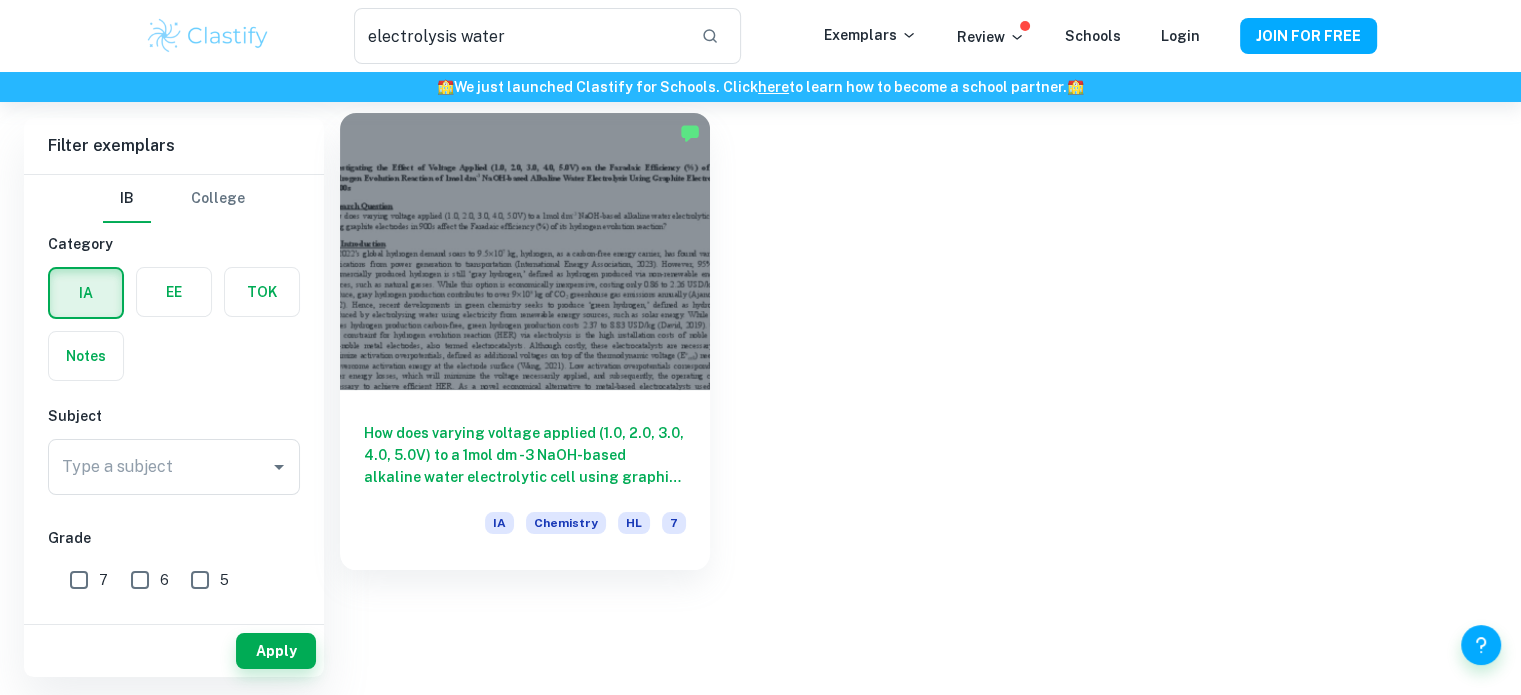 click at bounding box center [525, 251] 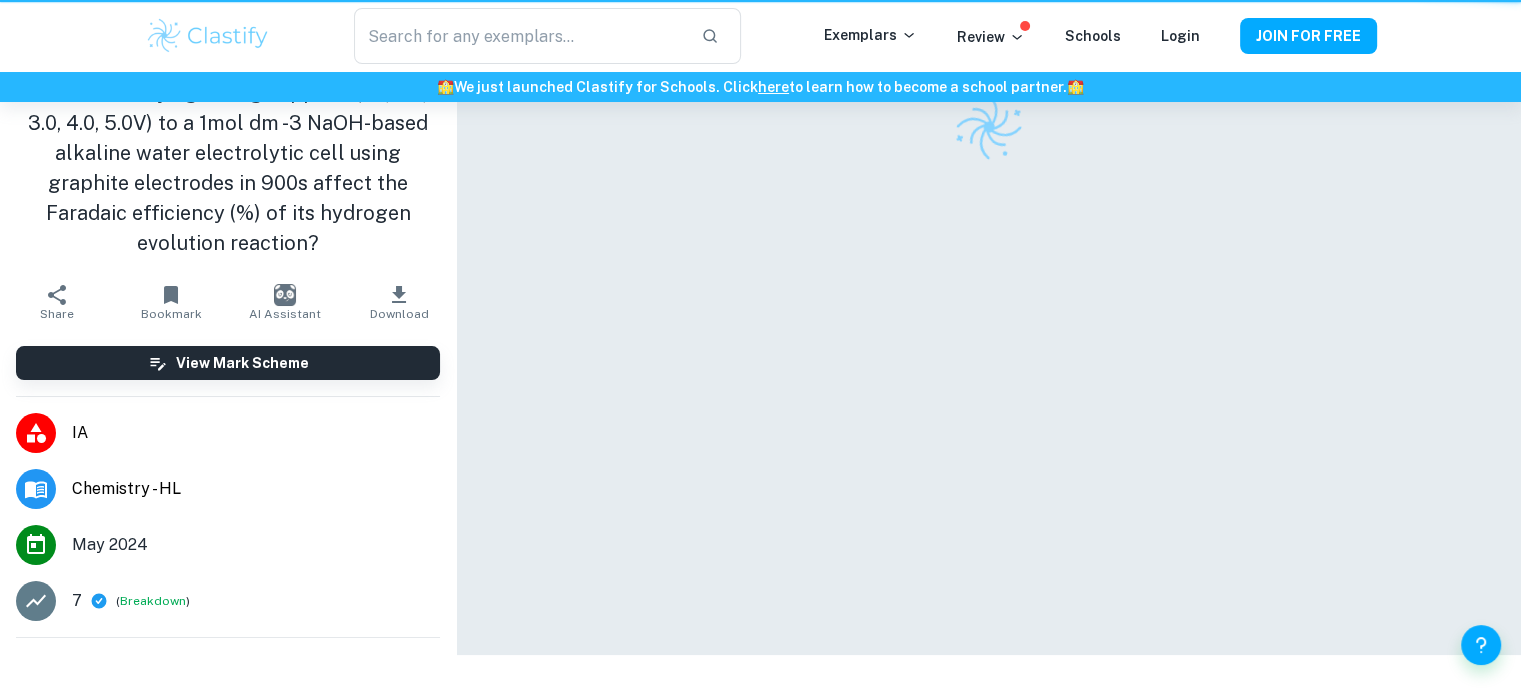 scroll, scrollTop: 0, scrollLeft: 0, axis: both 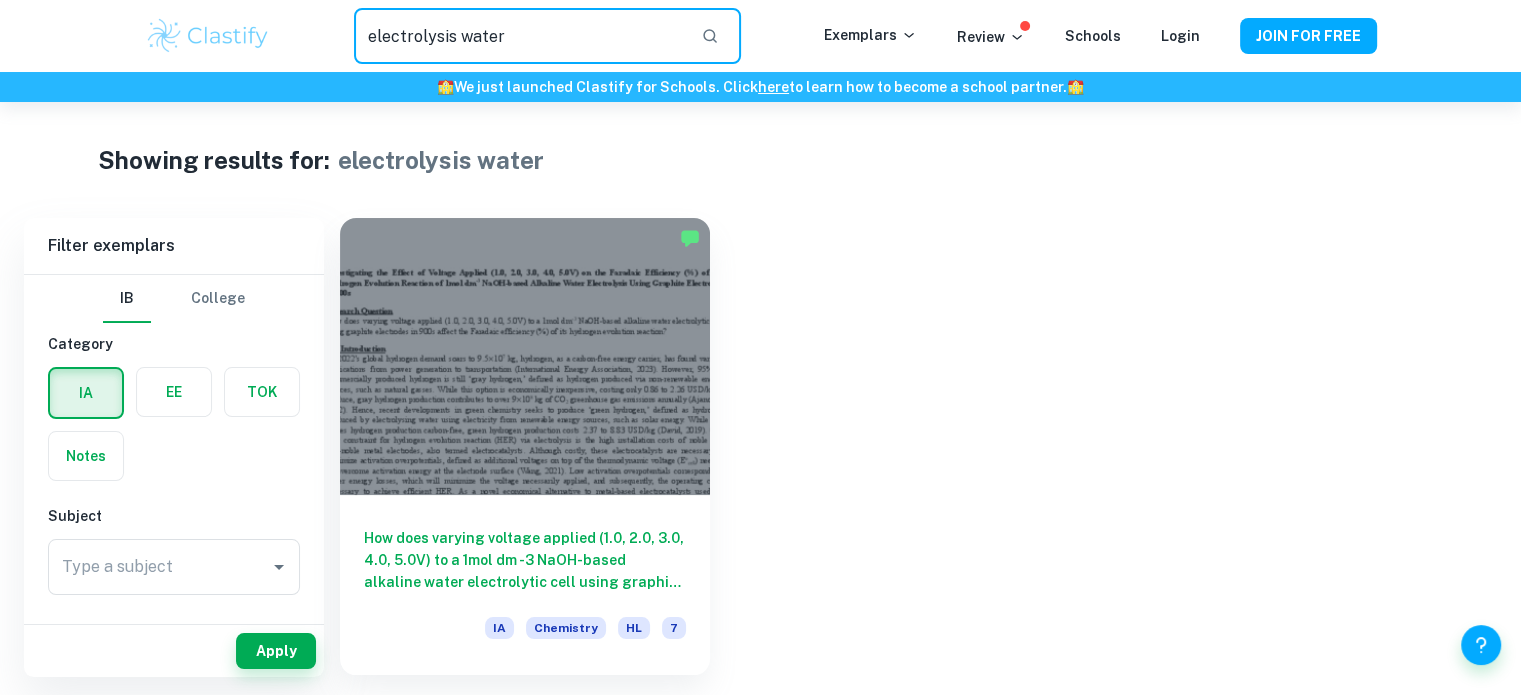 click on "electrolysis water" at bounding box center [519, 36] 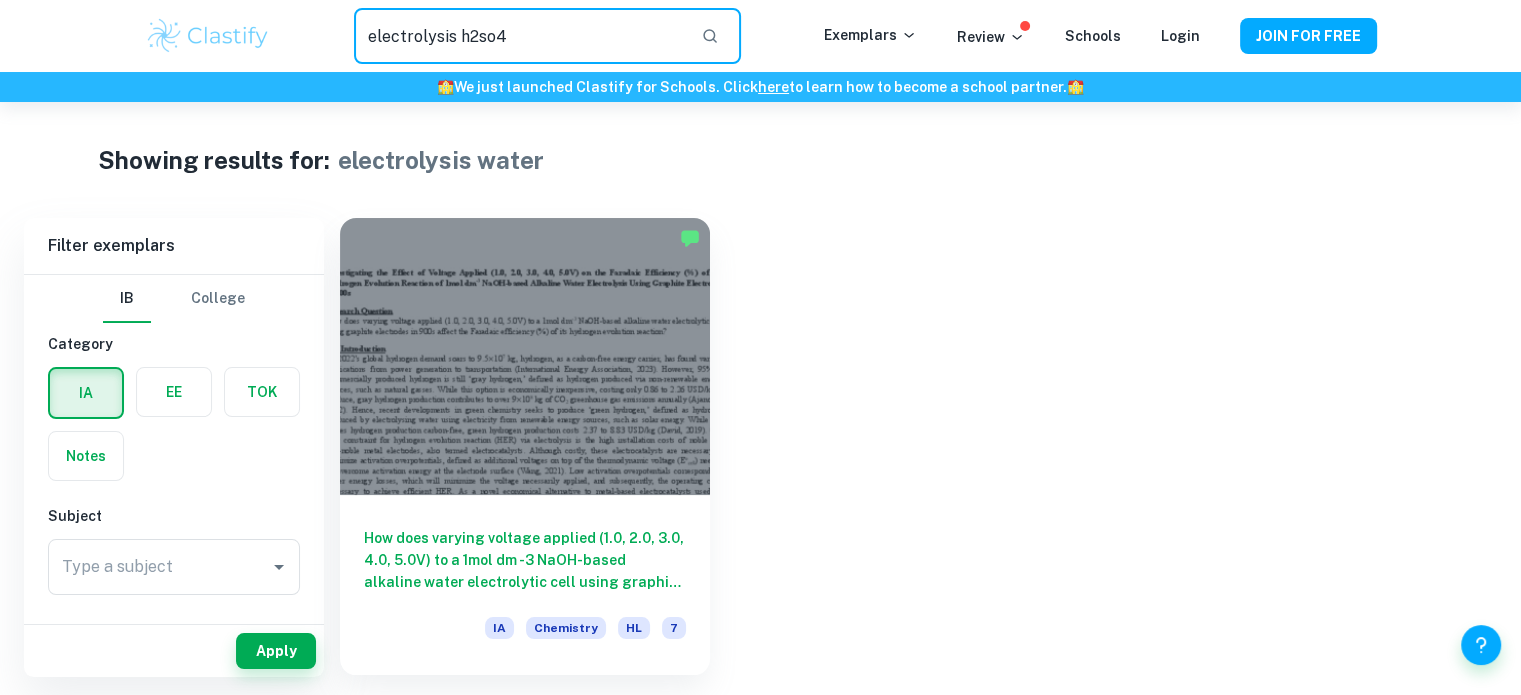 type on "electrolysis h2so4" 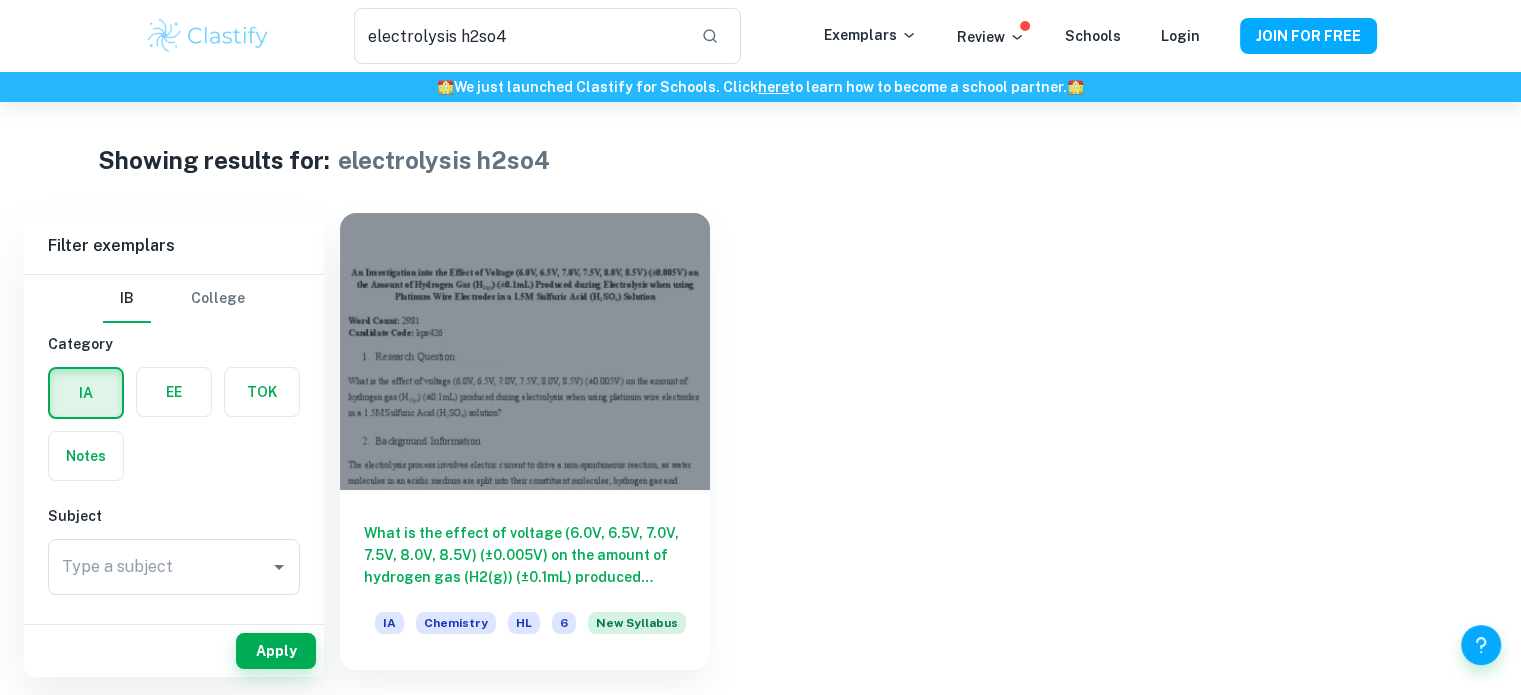 click at bounding box center (525, 351) 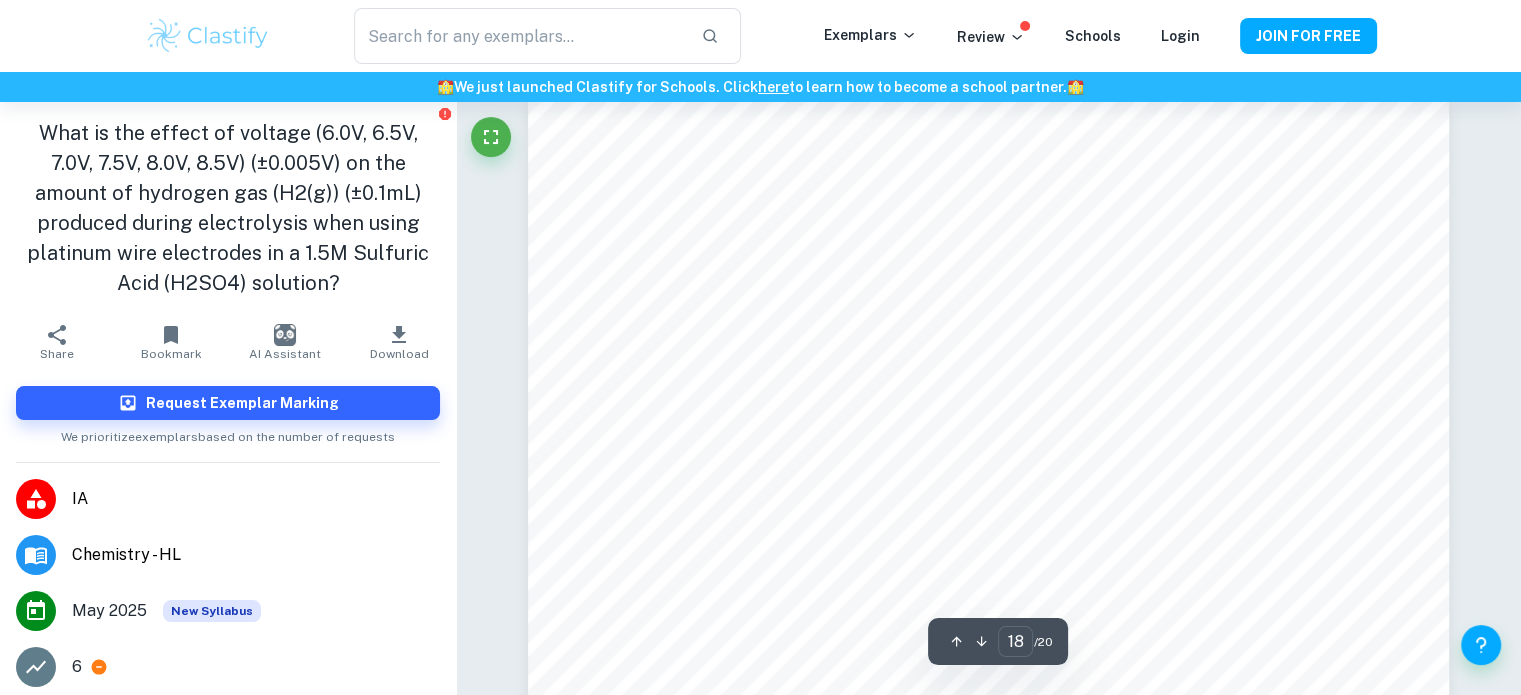 scroll, scrollTop: 21100, scrollLeft: 0, axis: vertical 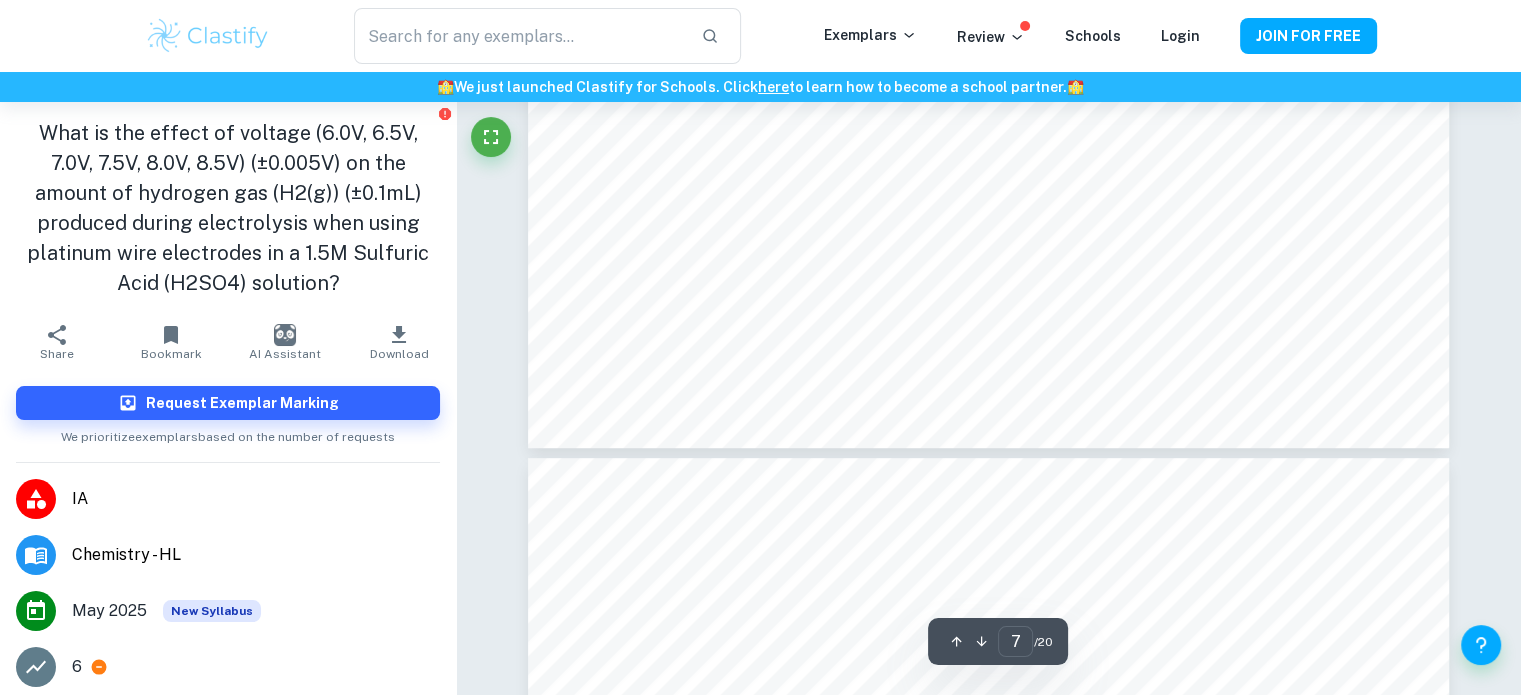 type on "8" 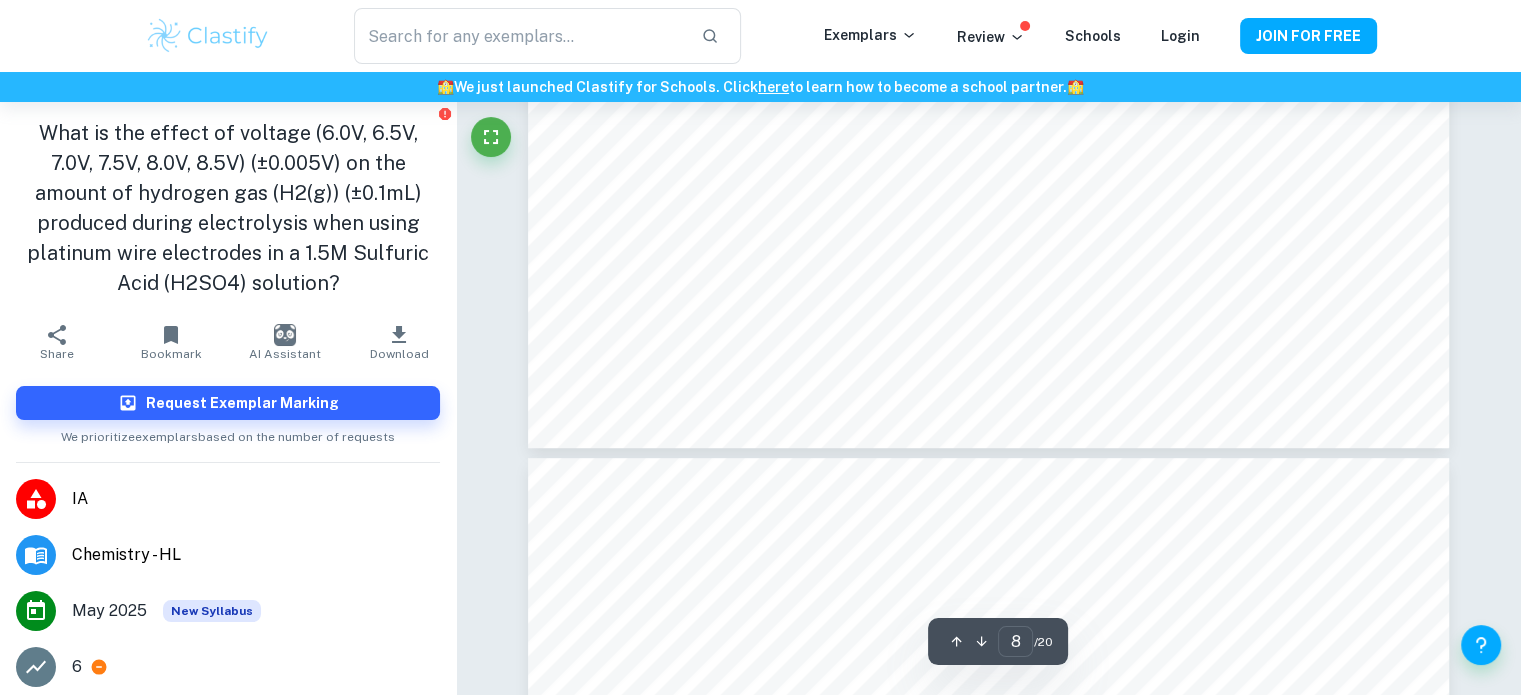 scroll, scrollTop: 8568, scrollLeft: 0, axis: vertical 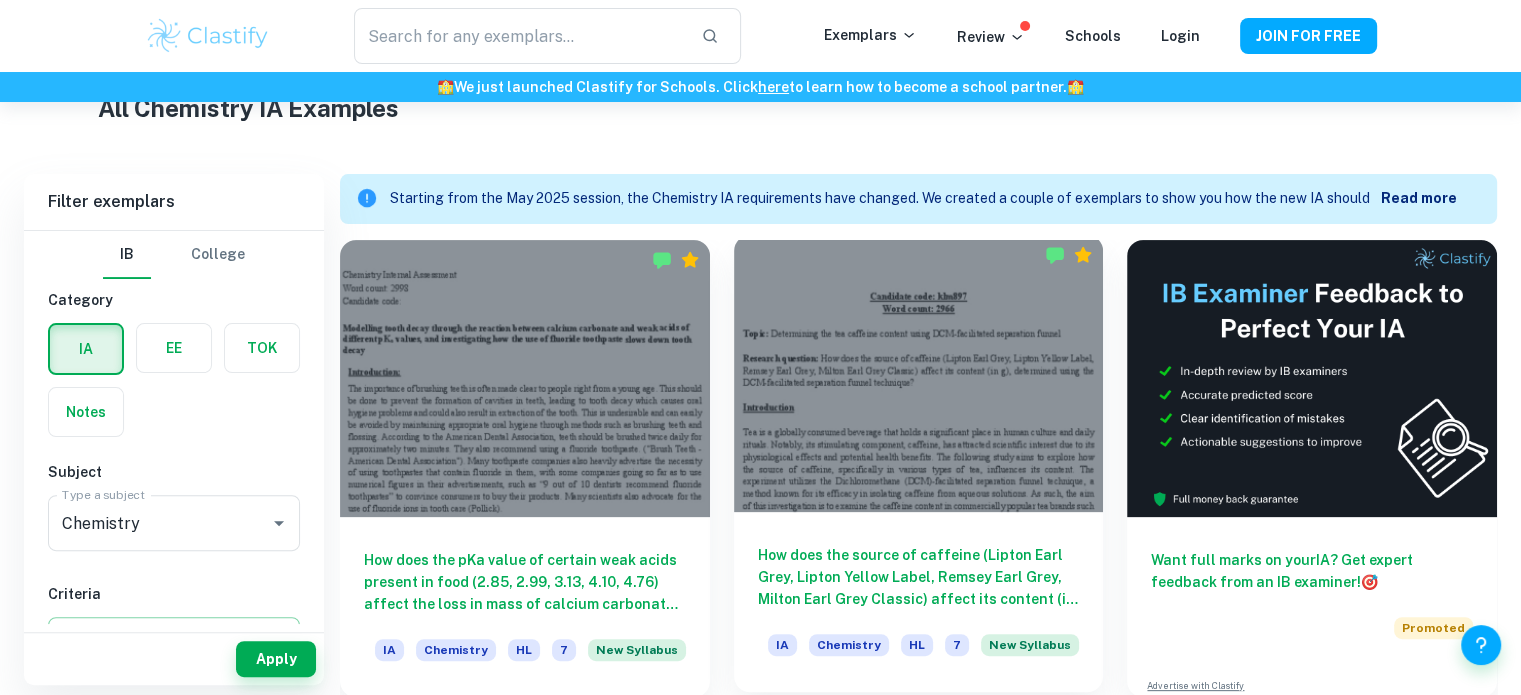 click at bounding box center (919, 373) 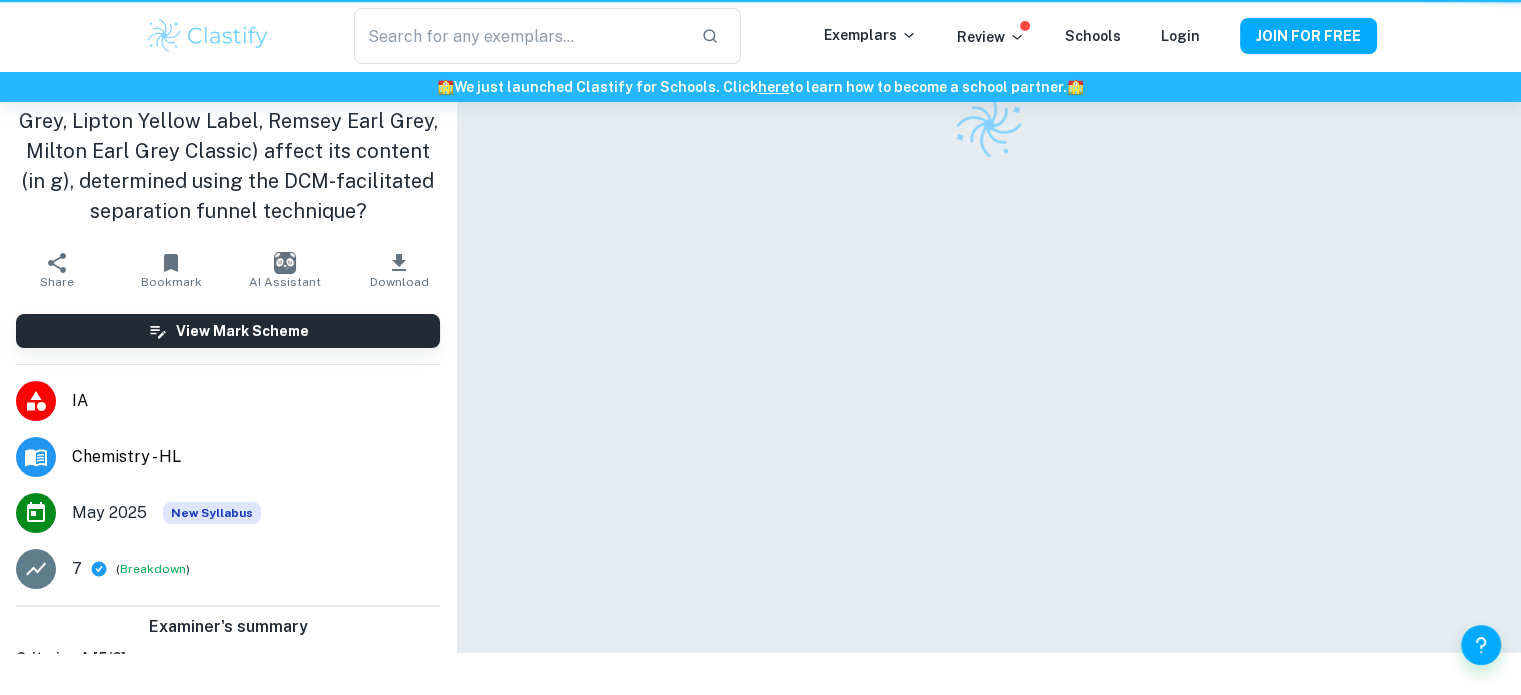 scroll, scrollTop: 0, scrollLeft: 0, axis: both 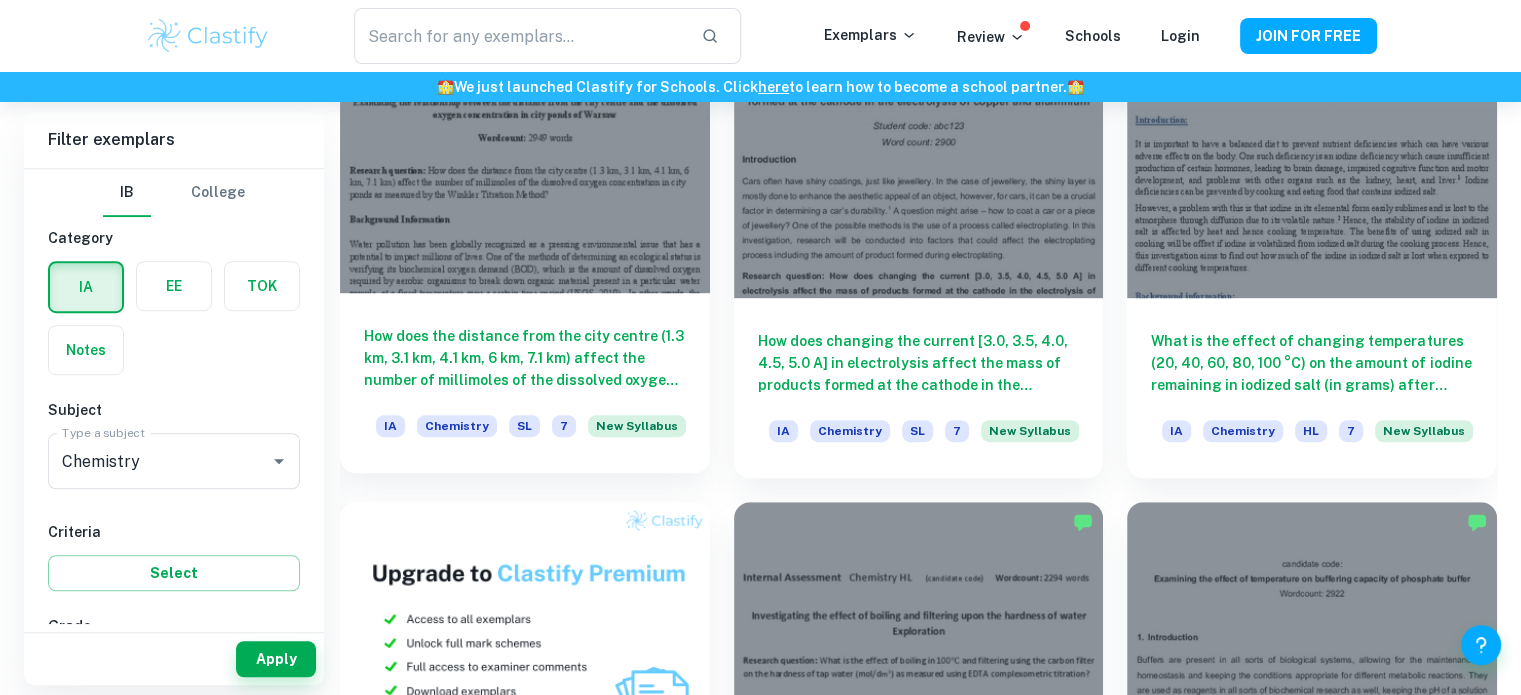 click at bounding box center [525, 154] 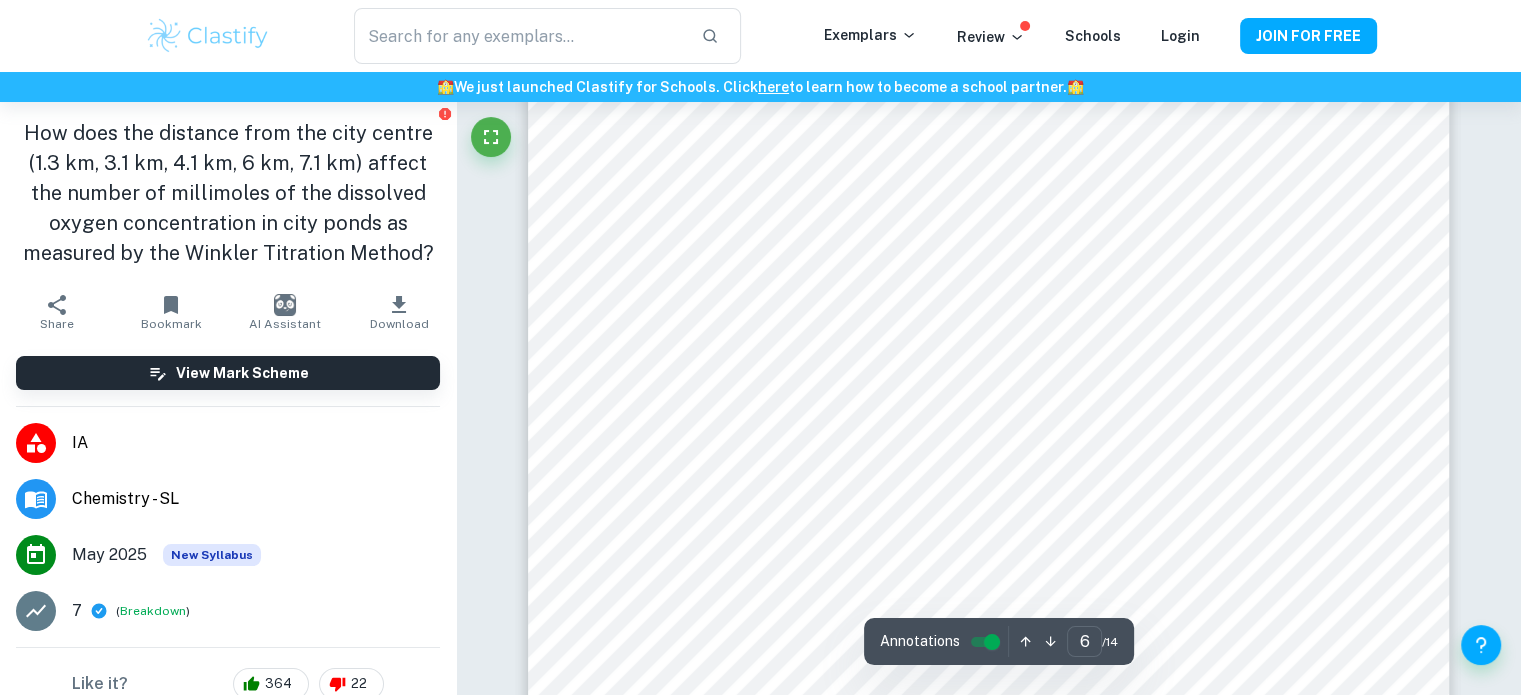 scroll, scrollTop: 7100, scrollLeft: 0, axis: vertical 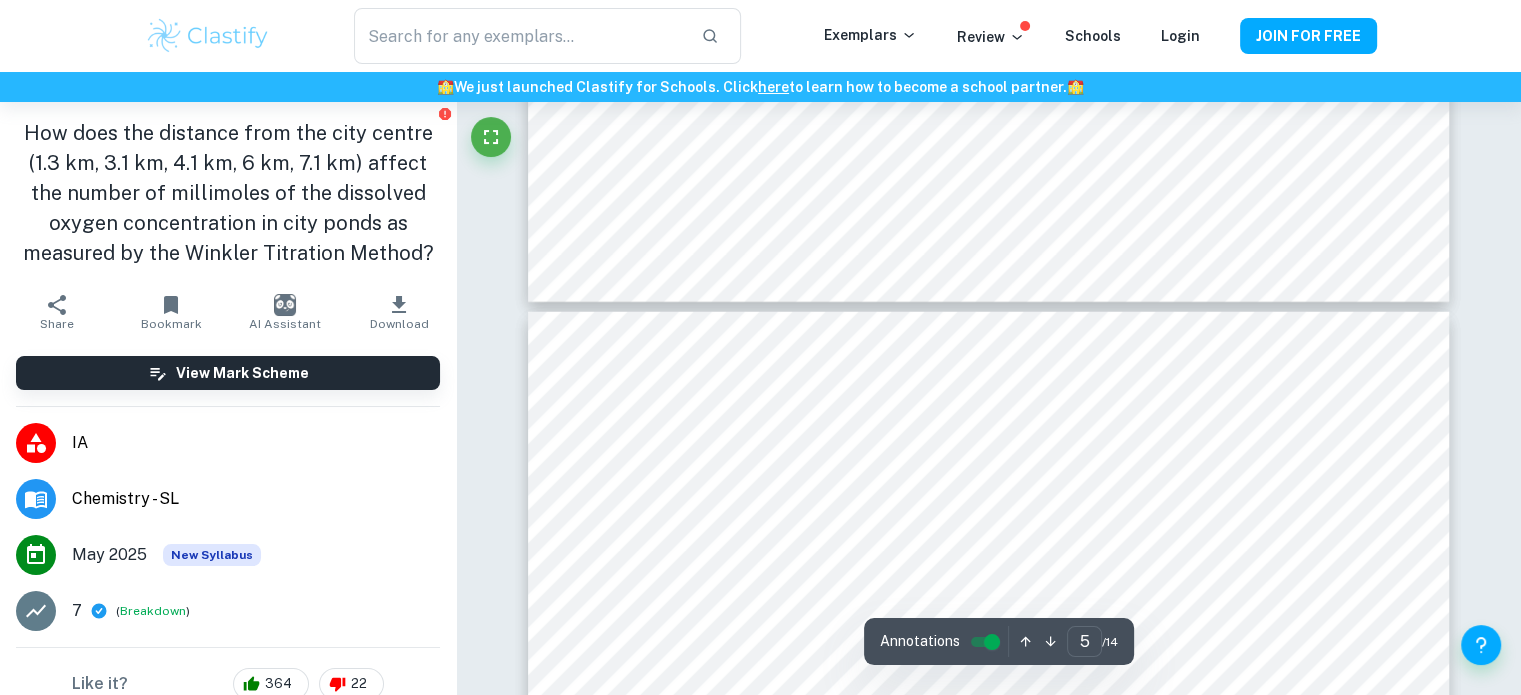 type on "4" 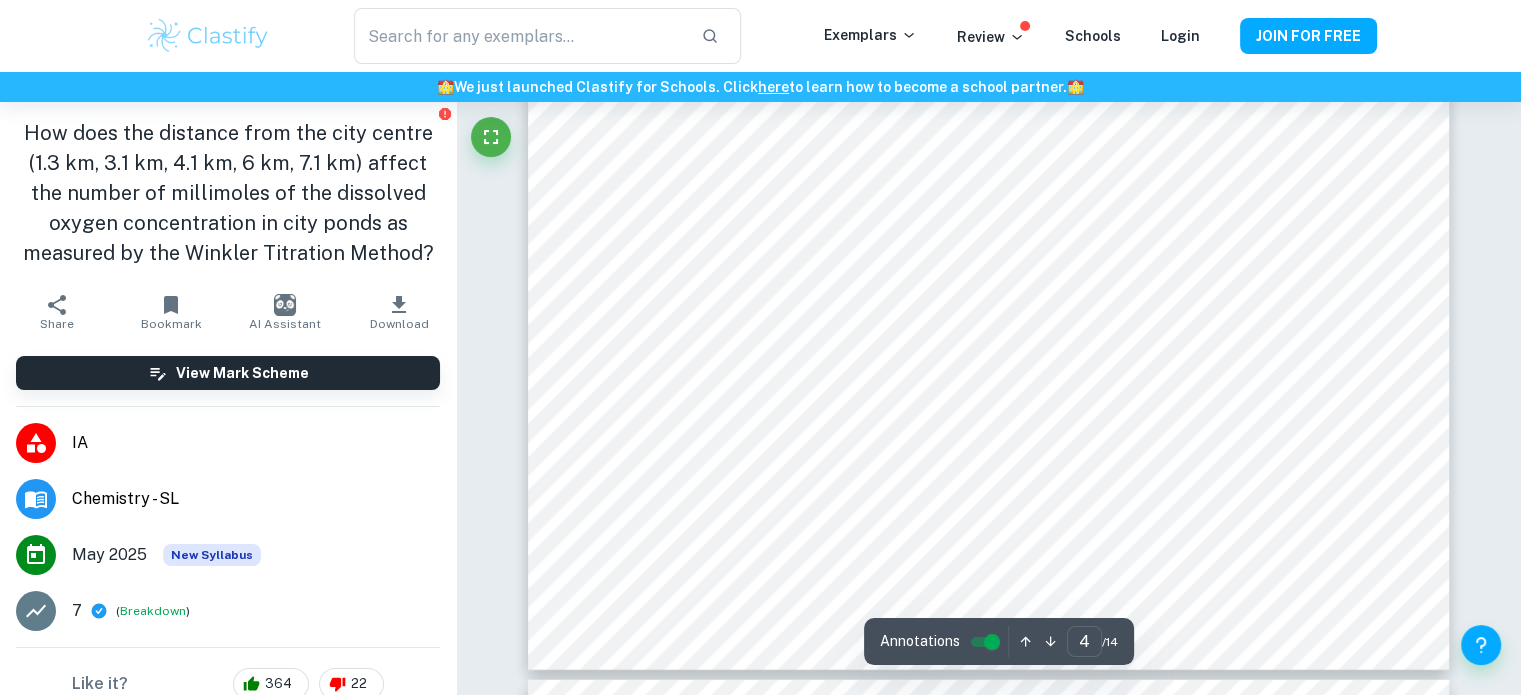 scroll, scrollTop: 4900, scrollLeft: 0, axis: vertical 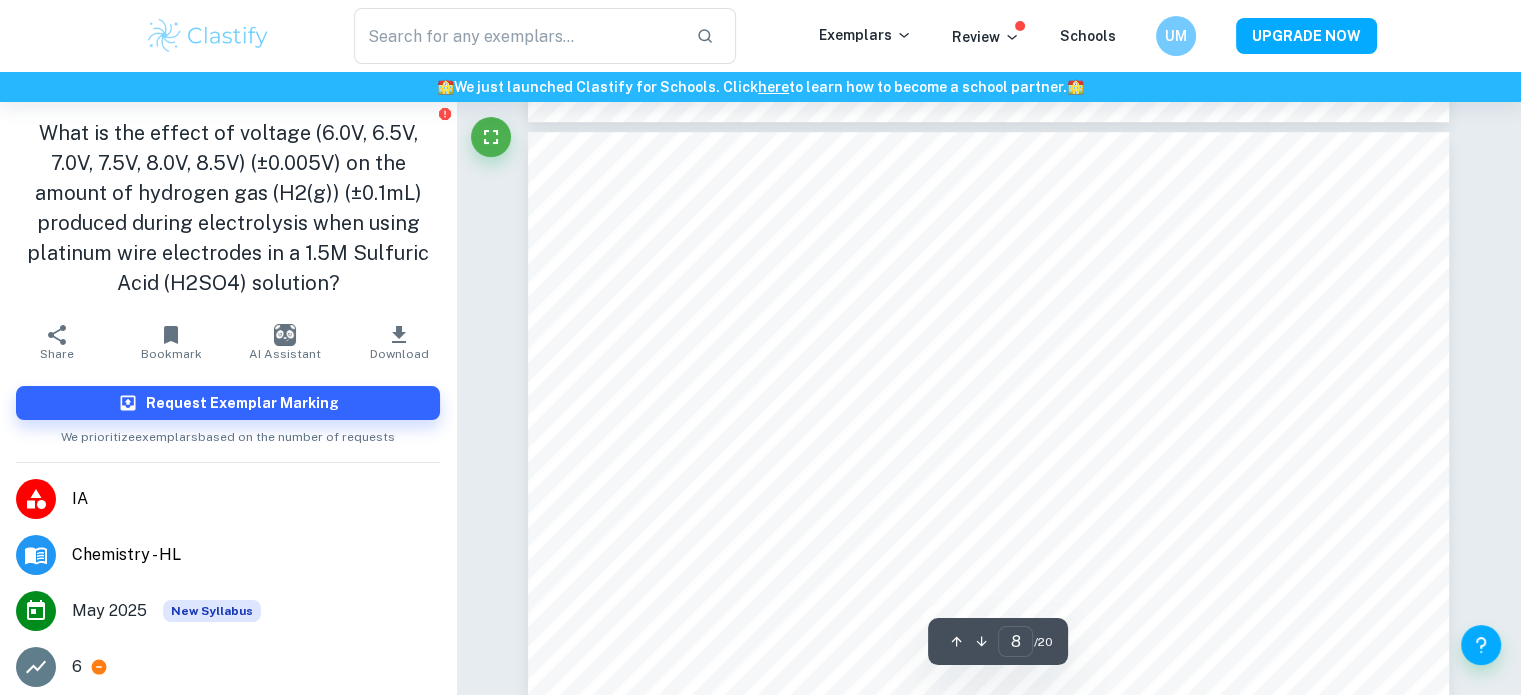 type on "7" 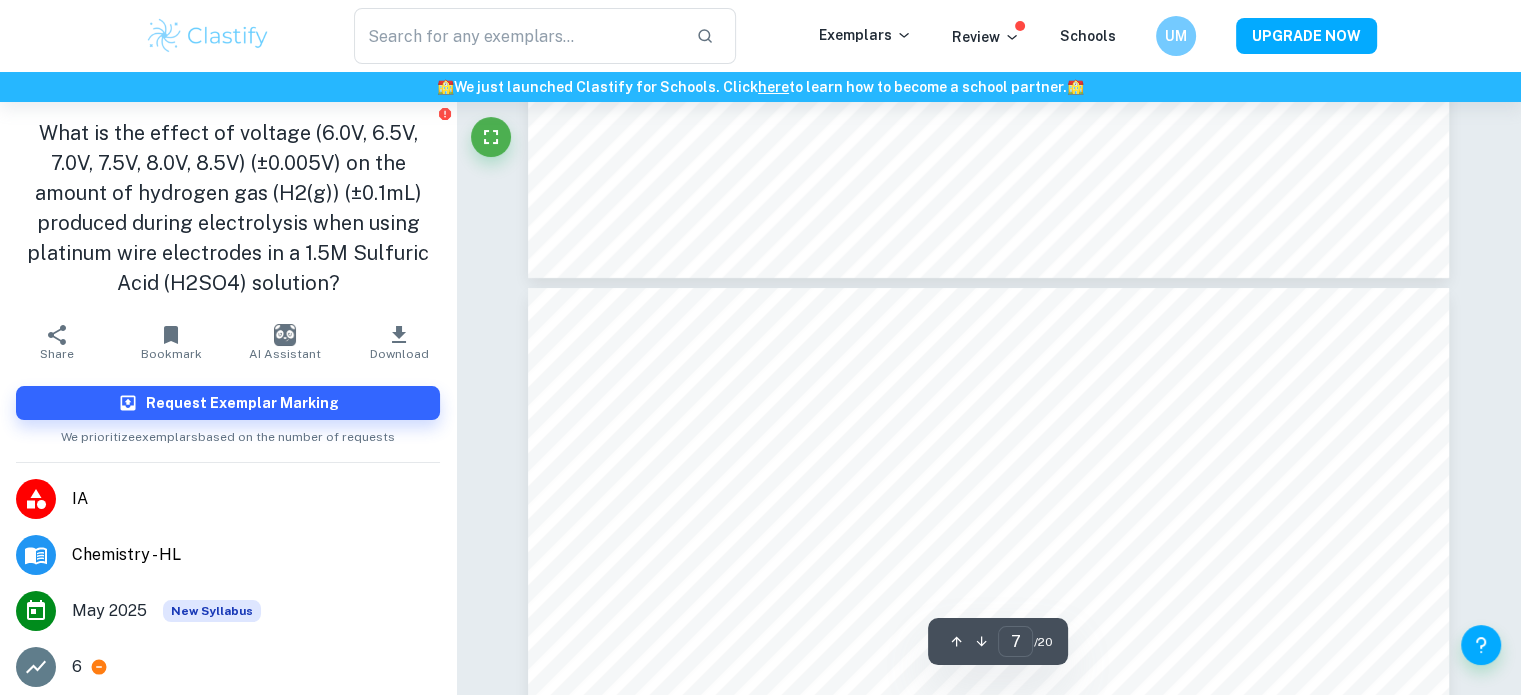 scroll, scrollTop: 7300, scrollLeft: 0, axis: vertical 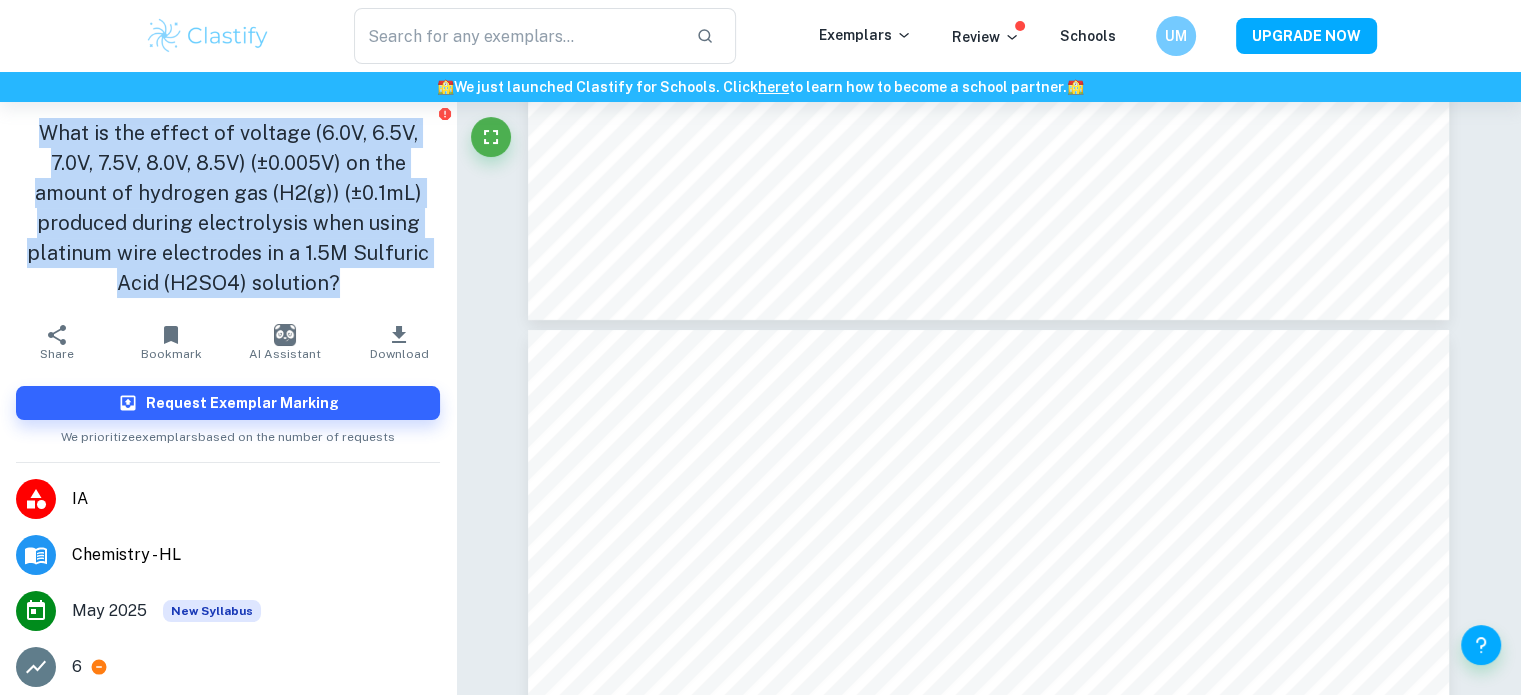 drag, startPoint x: 65, startPoint y: 133, endPoint x: 366, endPoint y: 273, distance: 331.96536 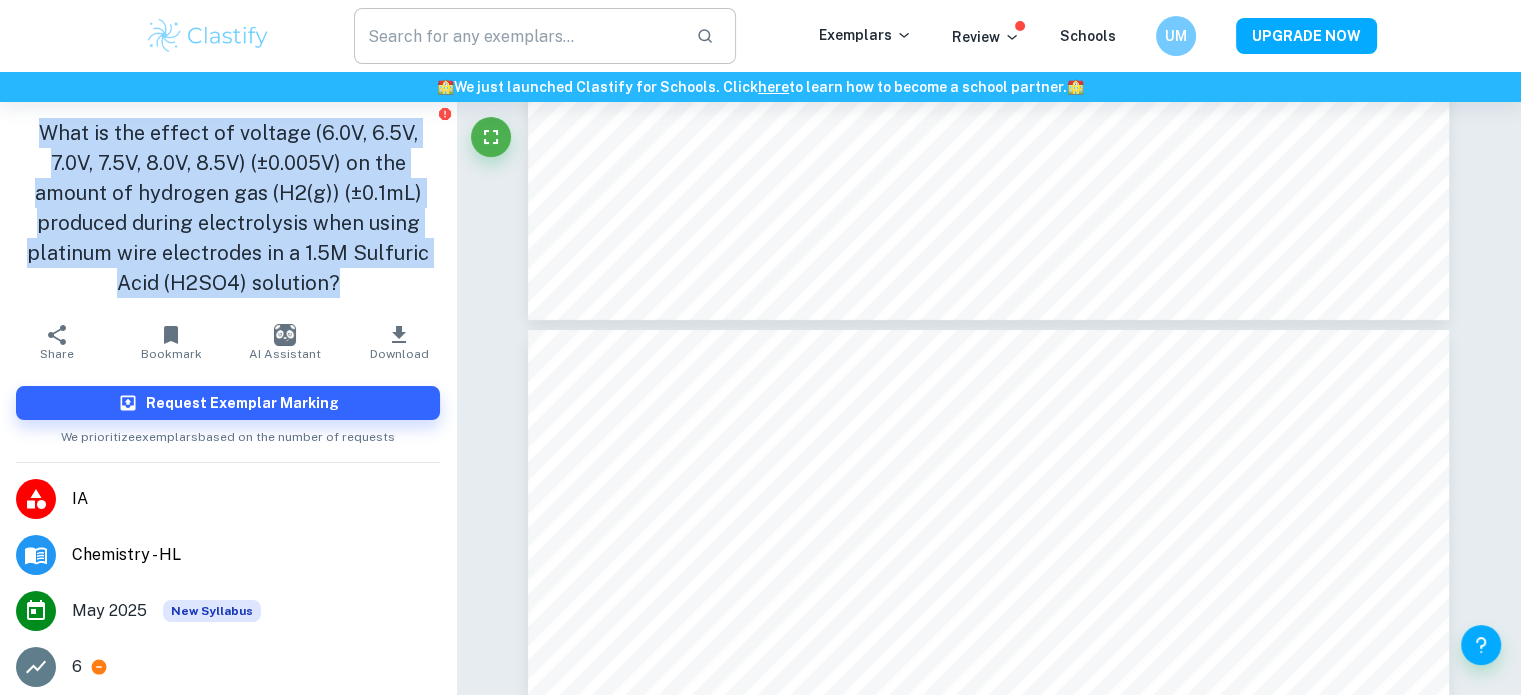 copy on "What is the effect of voltage (6.0V, 6.5V, 7.0V, 7.5V, 8.0V, 8.5V) (±0.005V) on the amount of hydrogen gas (H2(g)) (±0.1mL) produced during electrolysis when using platinum wire electrodes in a 1.5M Sulfuric Acid (H2SO4) solution?" 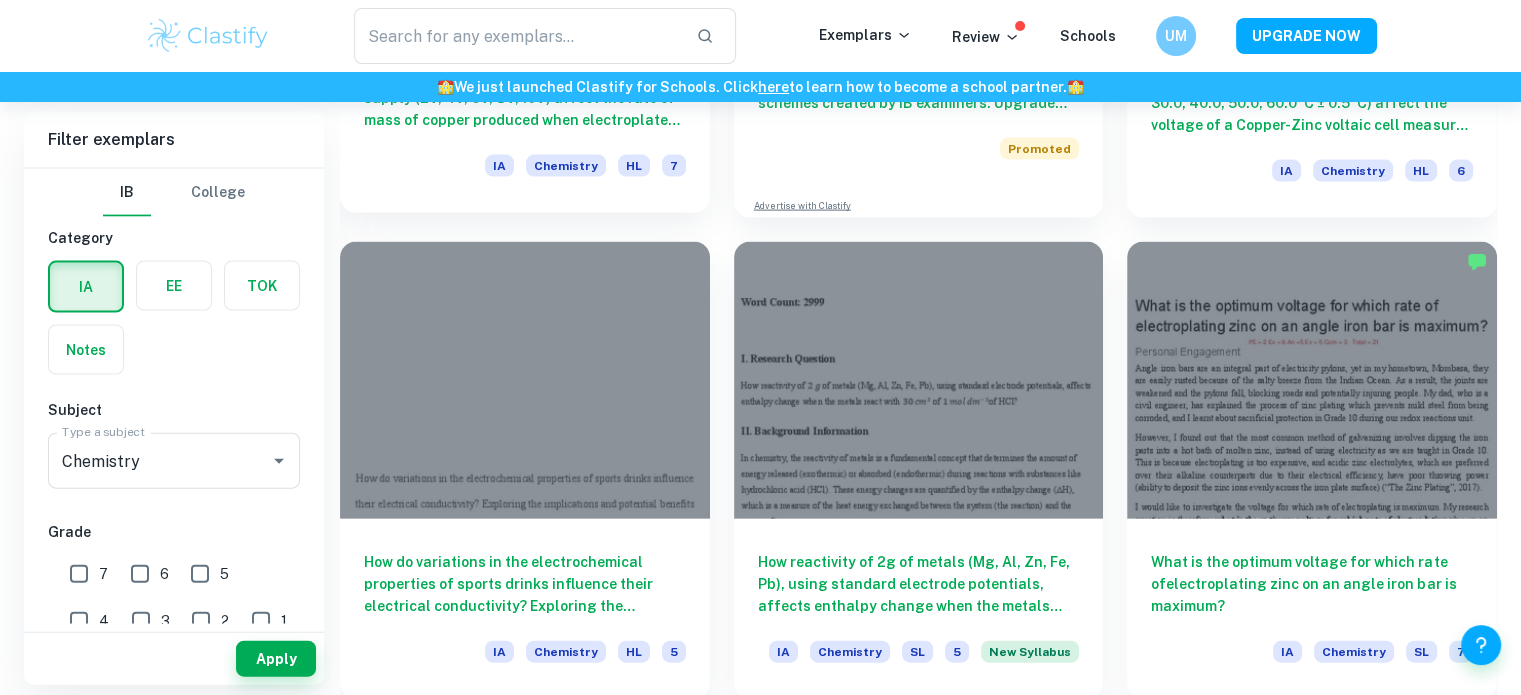 scroll, scrollTop: 4479, scrollLeft: 0, axis: vertical 